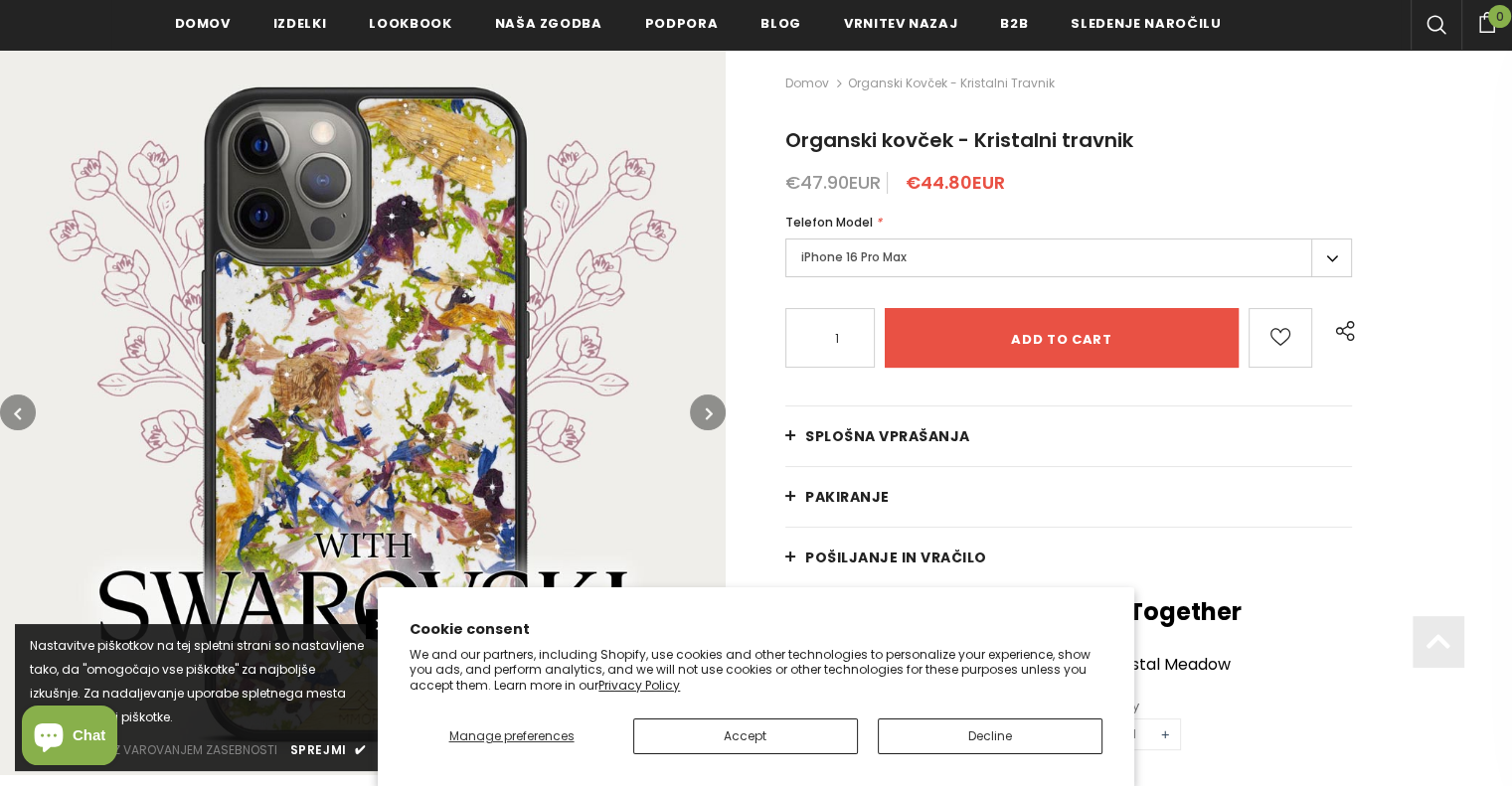 scroll, scrollTop: 298, scrollLeft: 0, axis: vertical 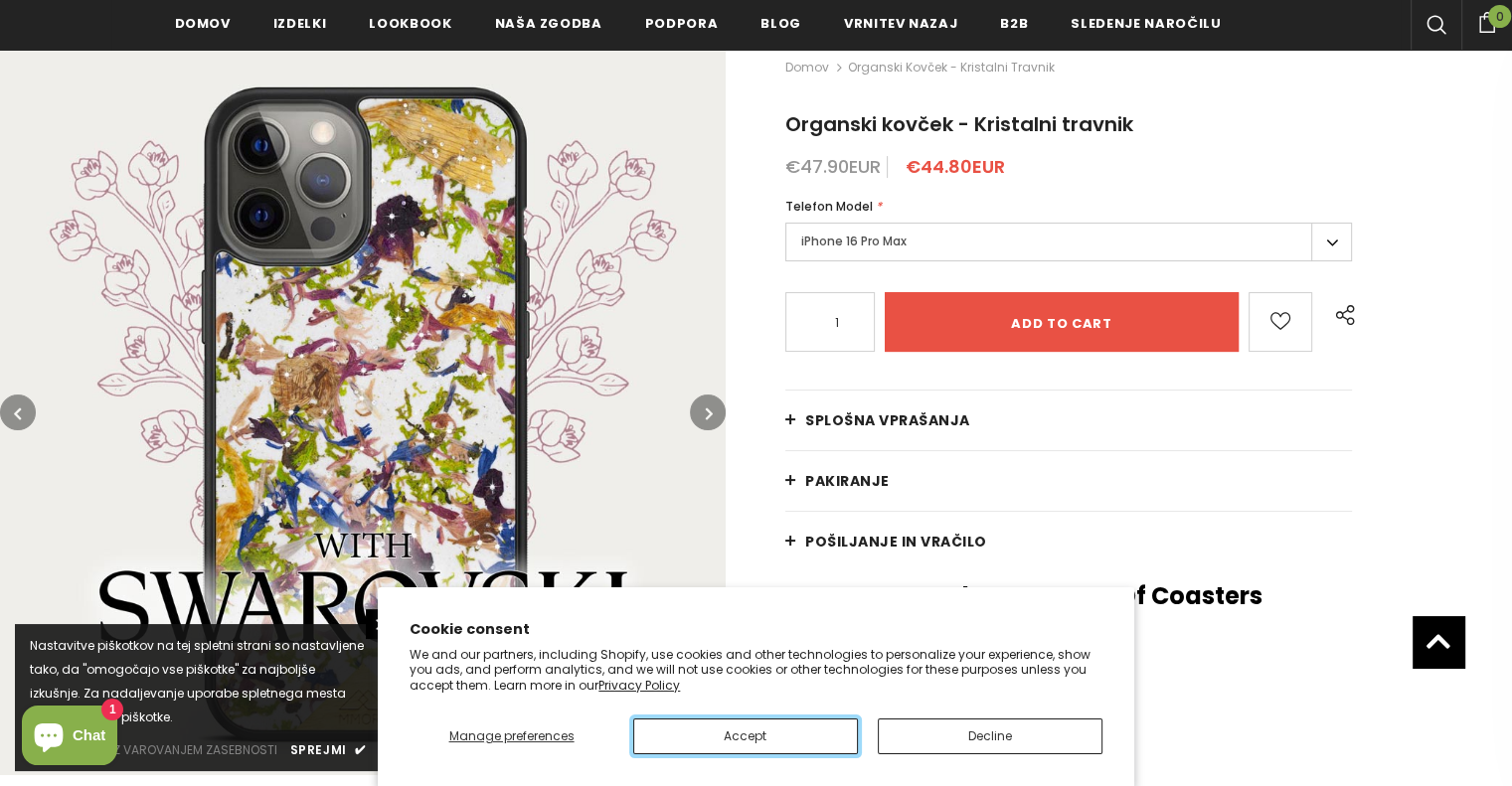 click on "Accept" at bounding box center (746, 736) 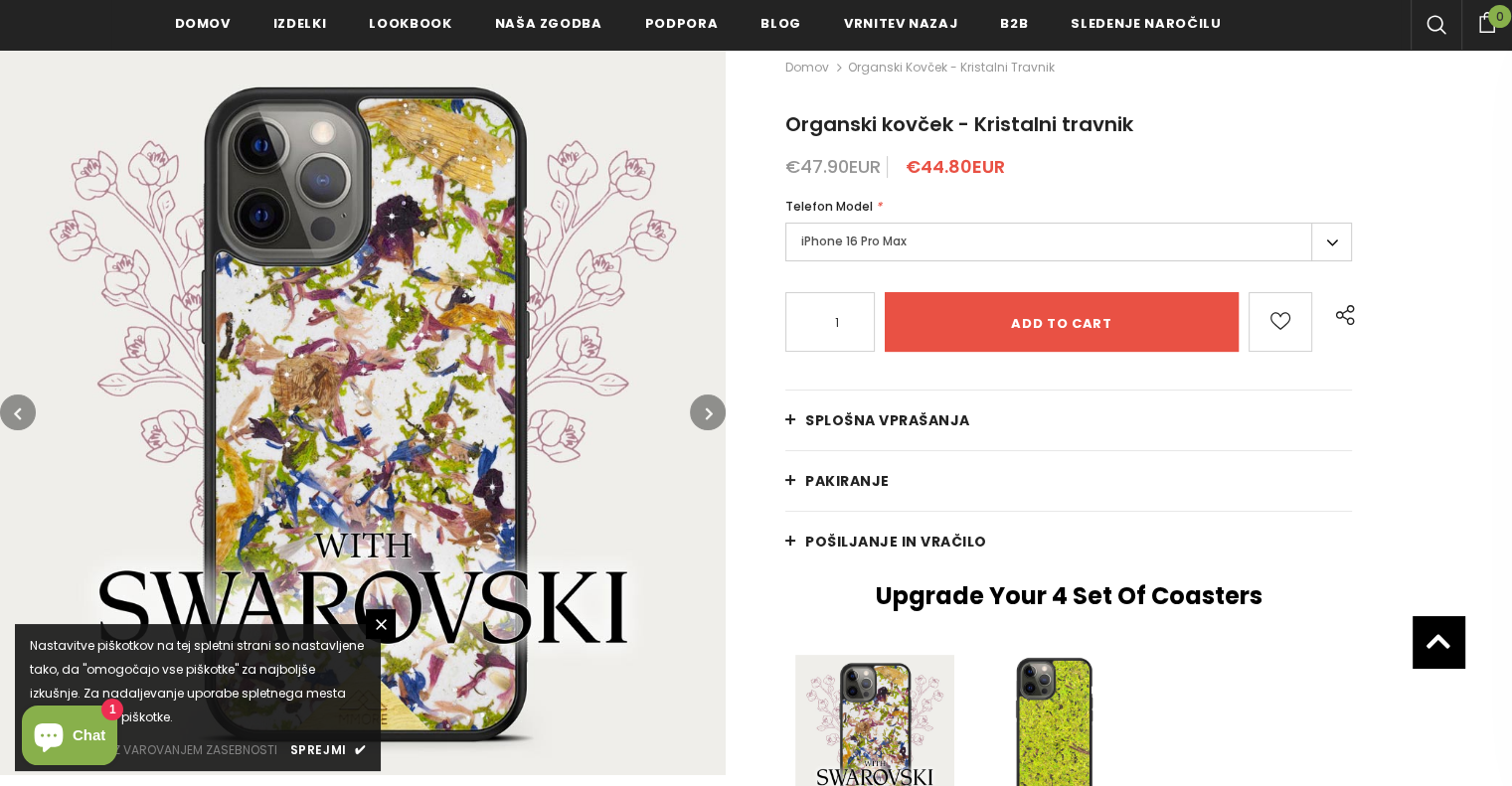 click on "iPhone 16 Pro Max" at bounding box center (1069, 241) 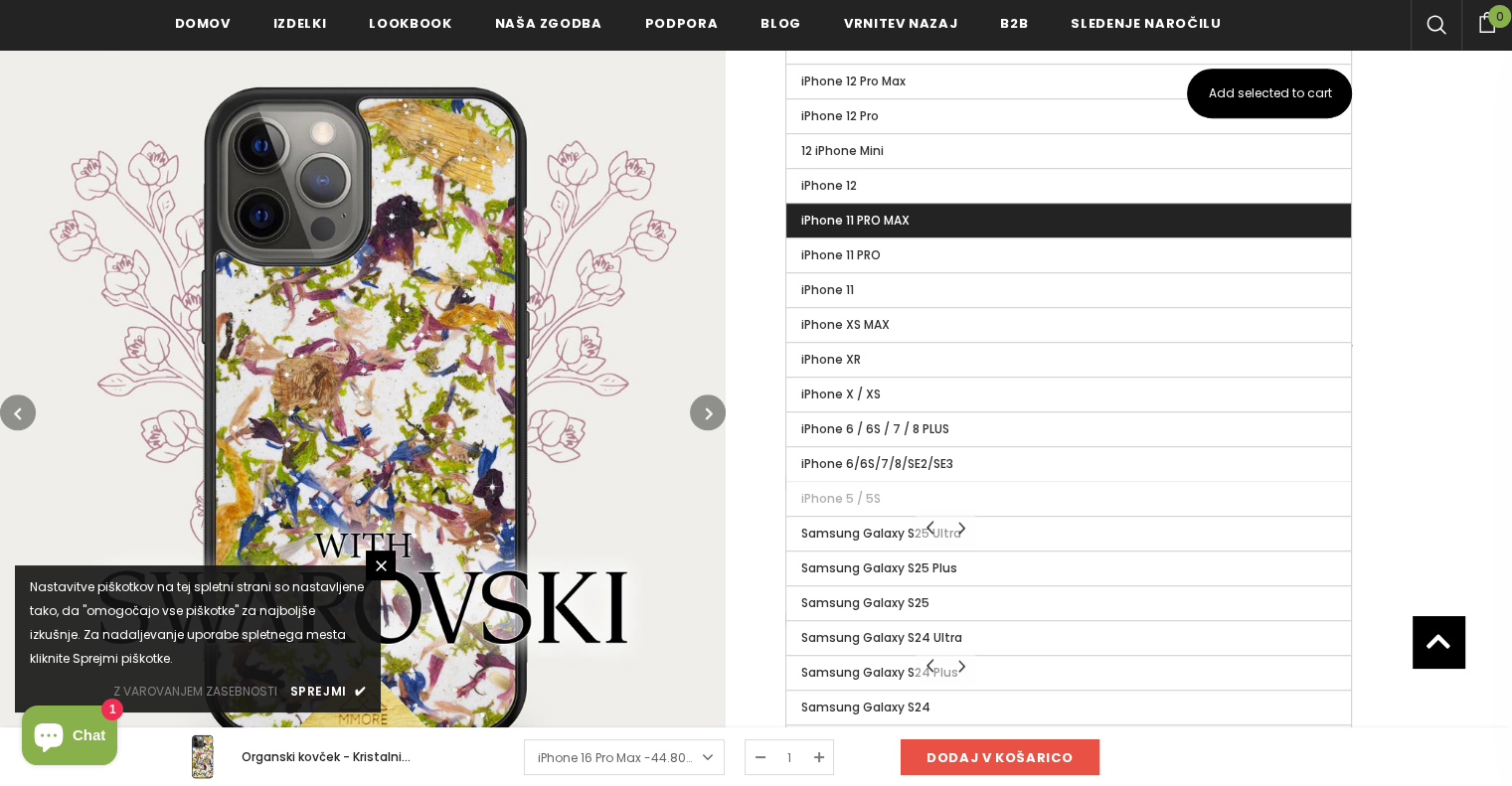 scroll, scrollTop: 1191, scrollLeft: 0, axis: vertical 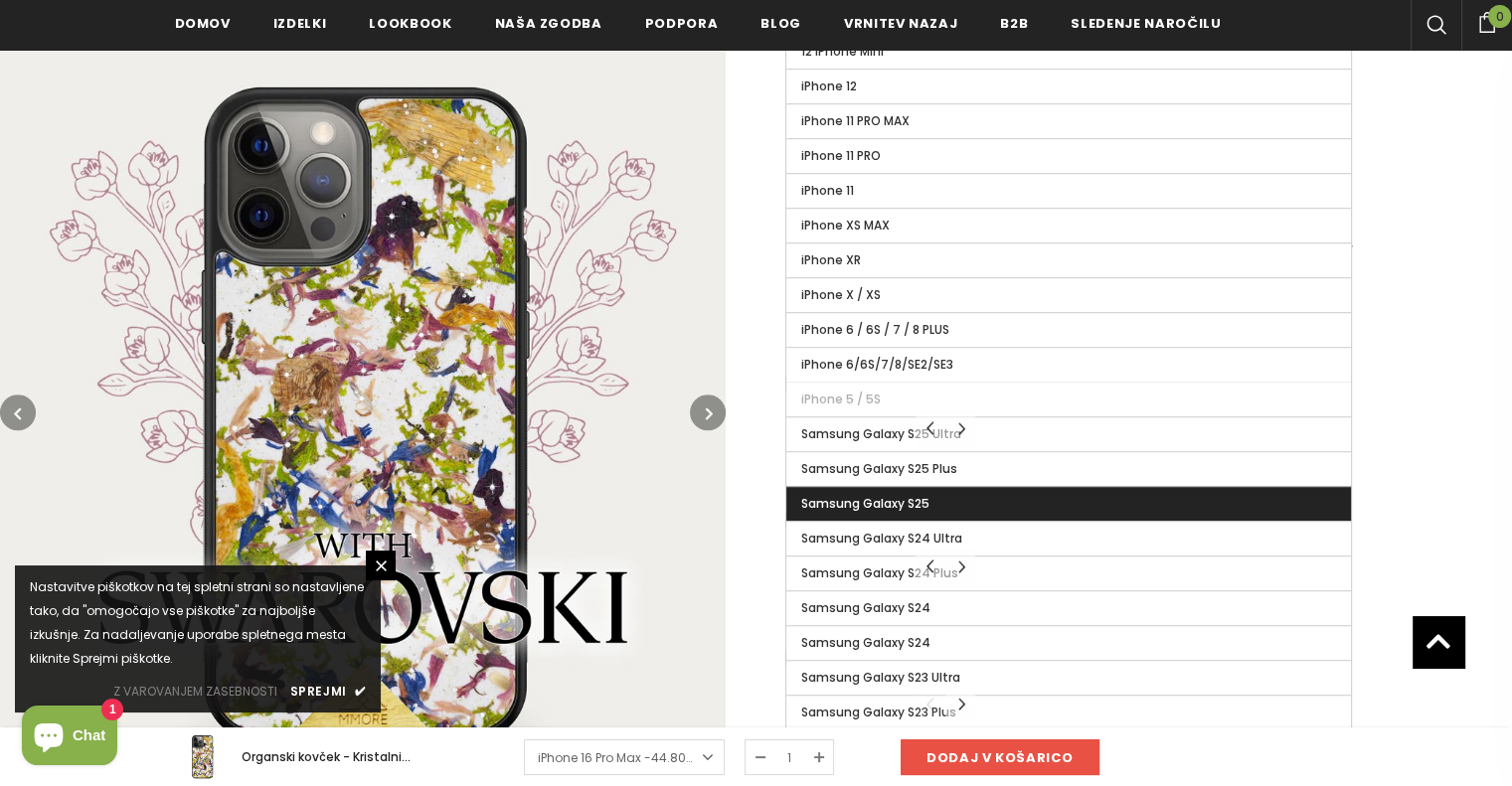 click on "Samsung Galaxy S25" at bounding box center [1069, 504] 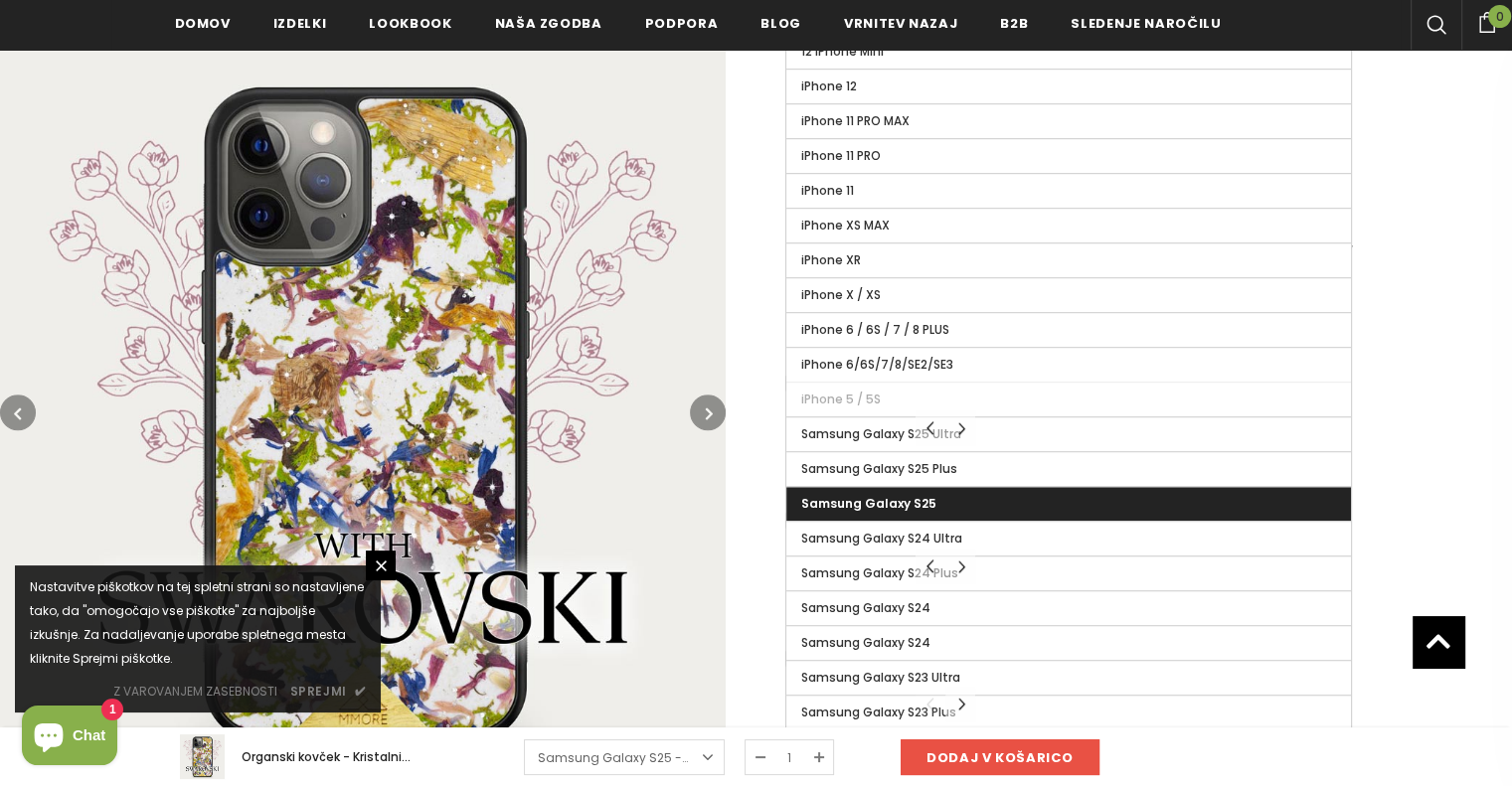 click on "Sprejmi" at bounding box center [318, 691] 